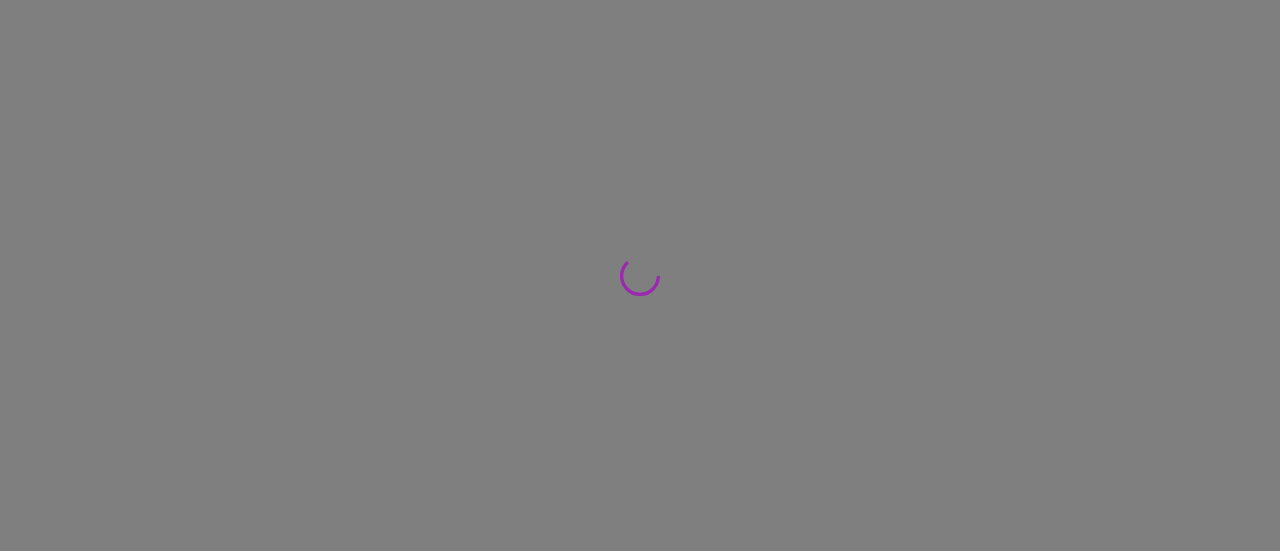 scroll, scrollTop: 0, scrollLeft: 0, axis: both 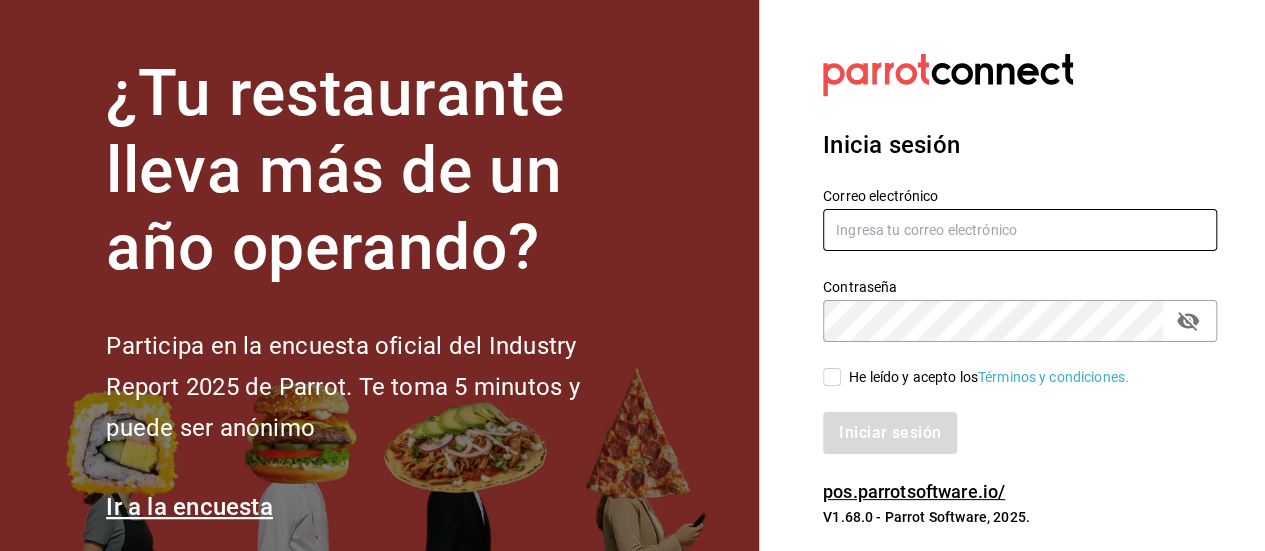 type on "[EMAIL]" 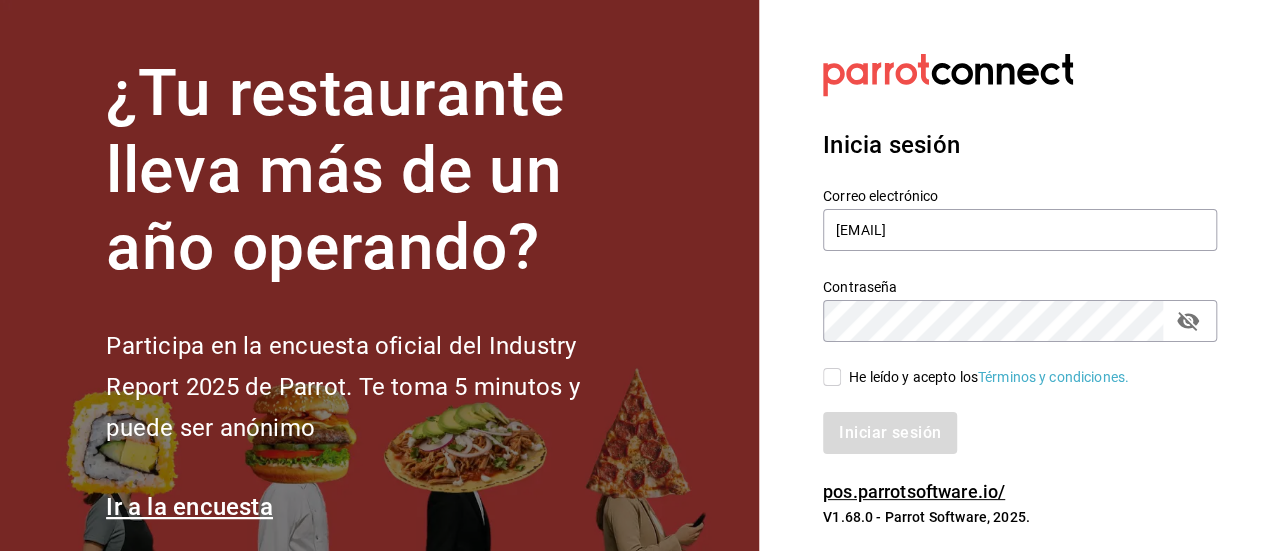 click on "He leído y acepto los  Términos y condiciones." at bounding box center [832, 377] 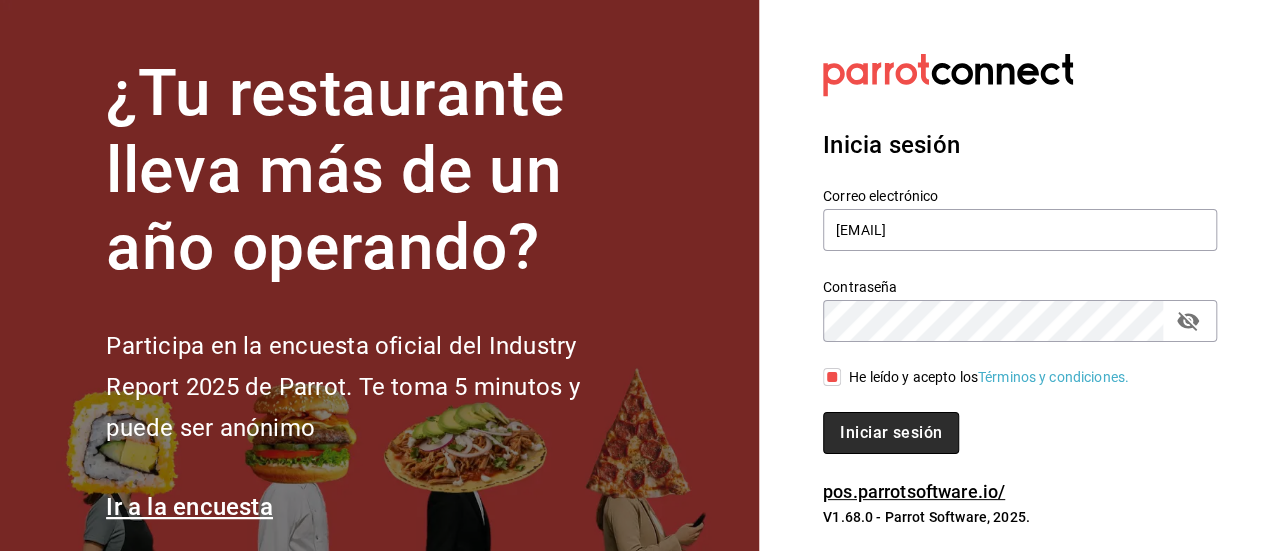 click on "Iniciar sesión" at bounding box center [891, 433] 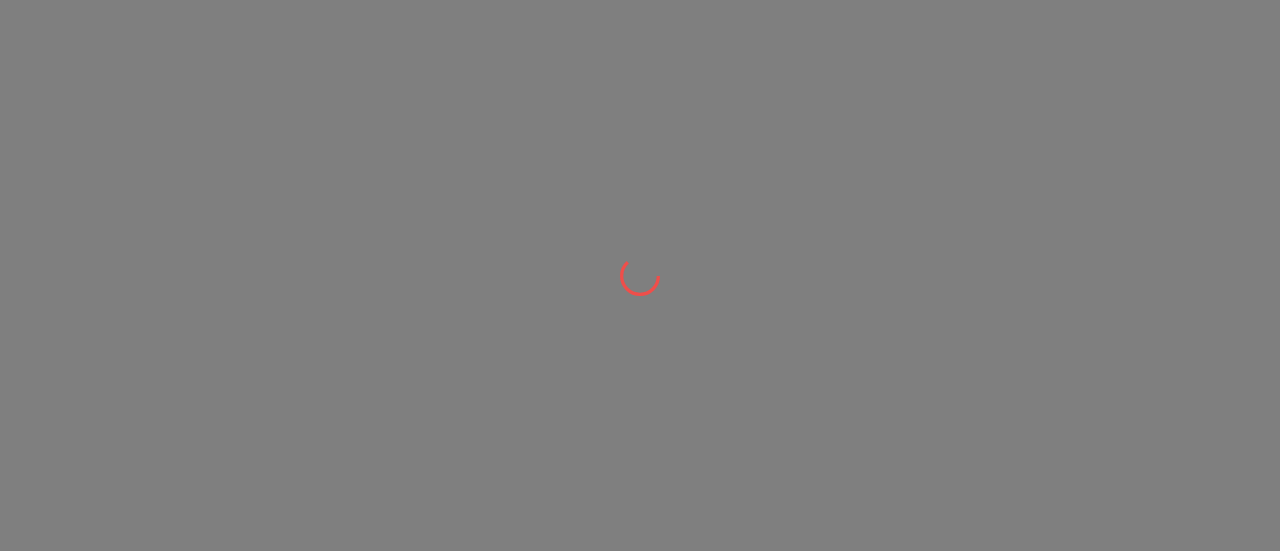 scroll, scrollTop: 0, scrollLeft: 0, axis: both 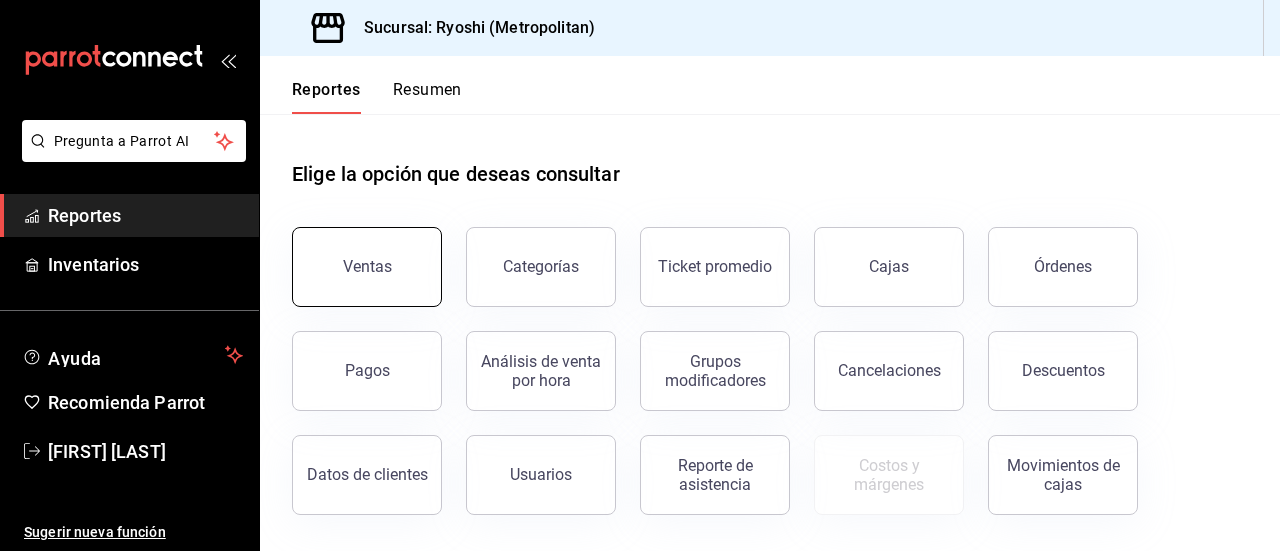 click on "Ventas" at bounding box center (367, 266) 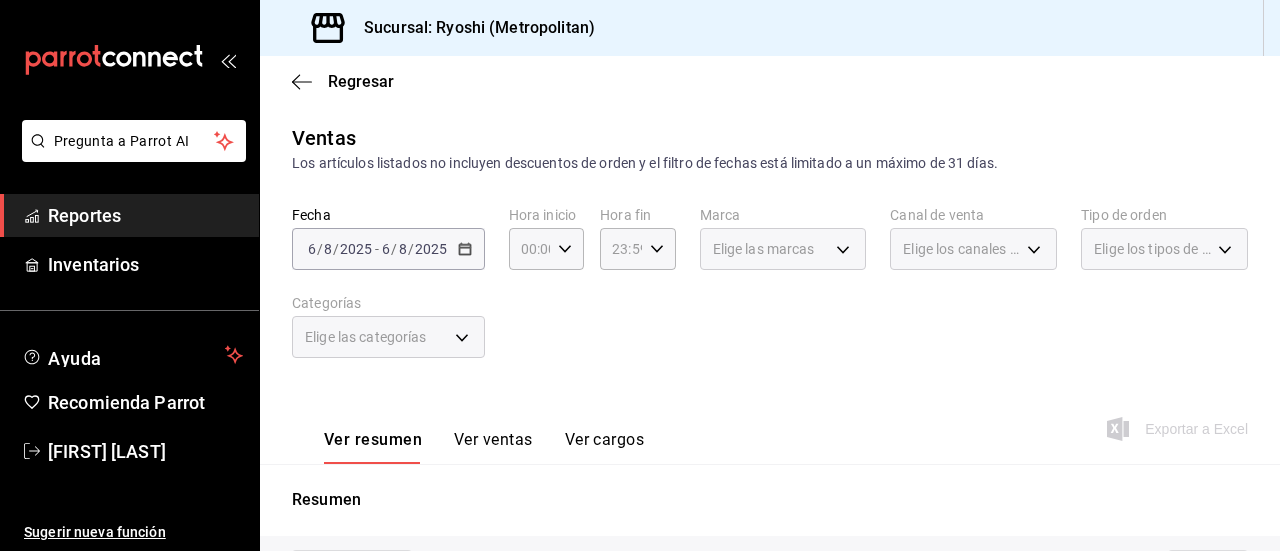 click on "2025-08-06 6 / 8 / 2025 - 2025-08-06 6 / 8 / 2025" at bounding box center (388, 249) 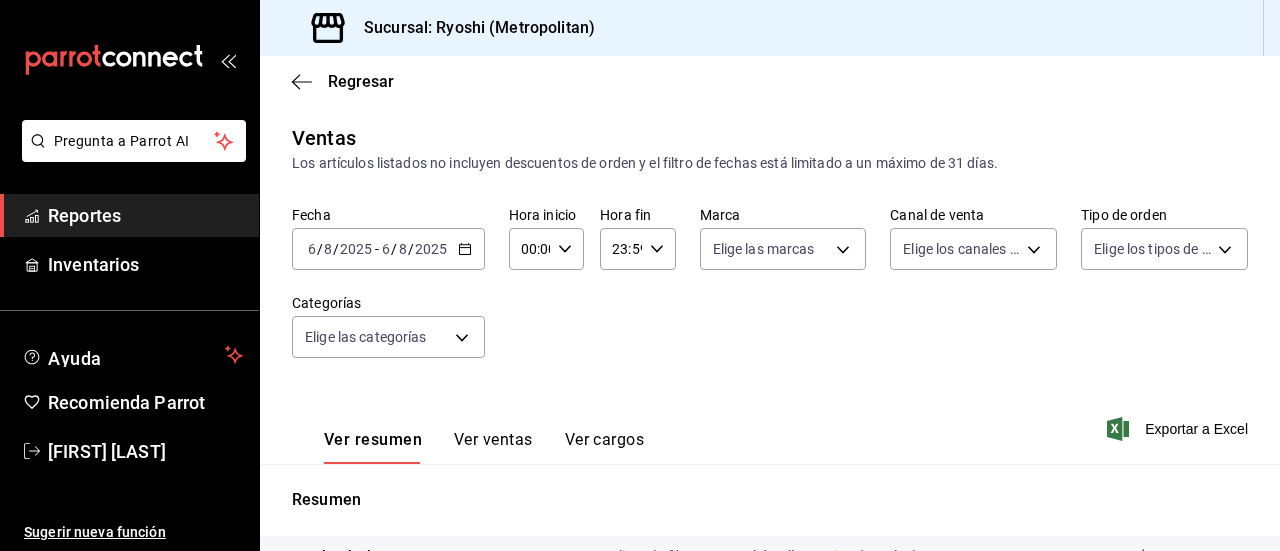 click 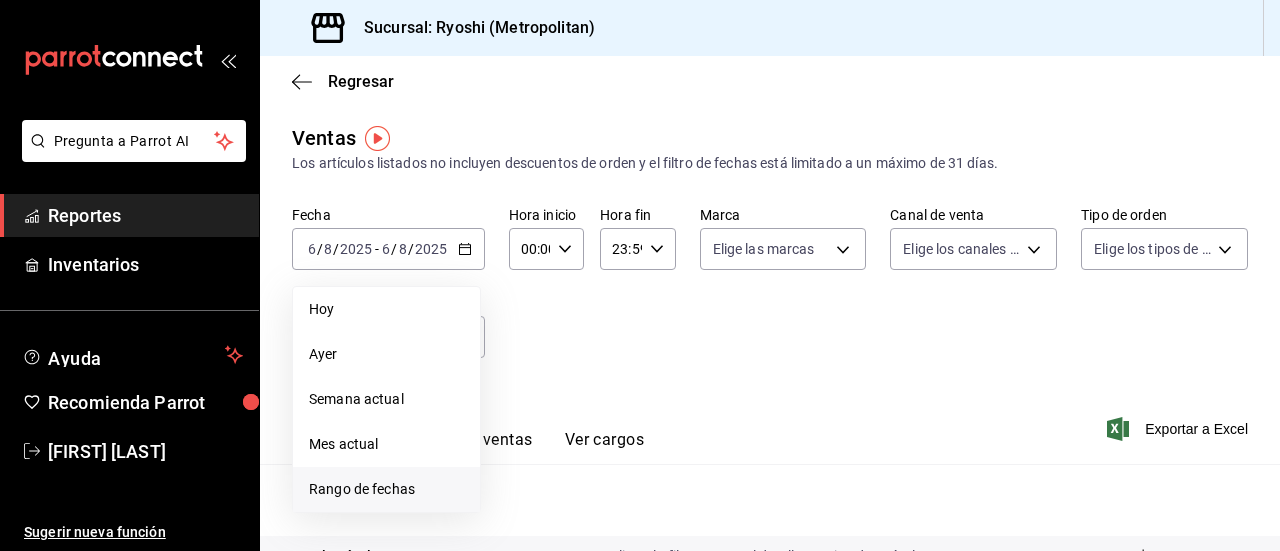 click on "Rango de fechas" at bounding box center (386, 489) 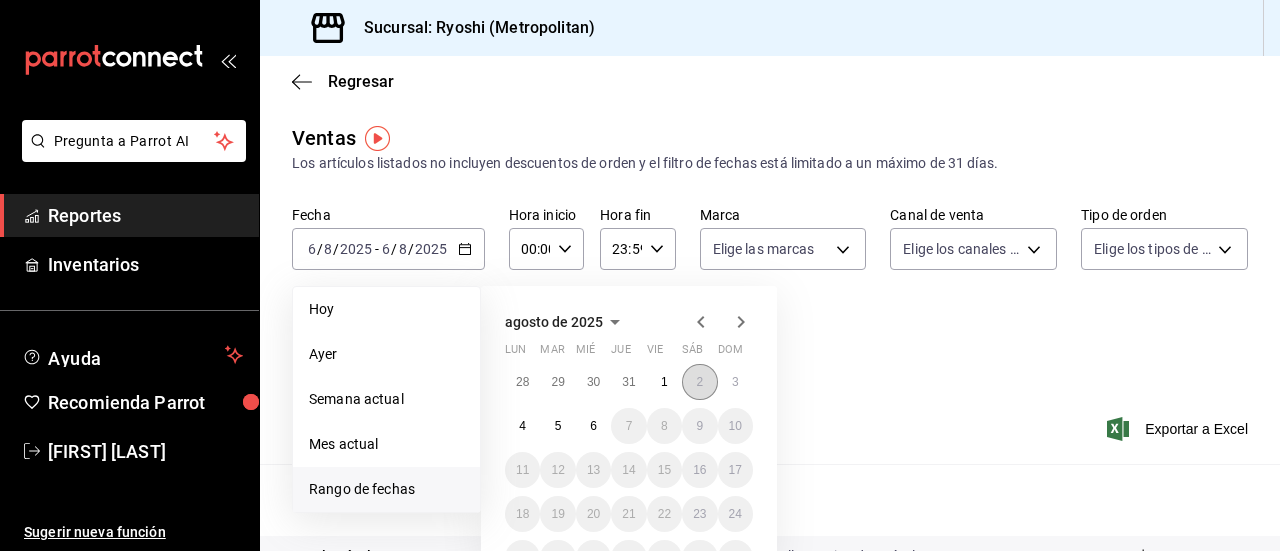 click on "2" at bounding box center (699, 382) 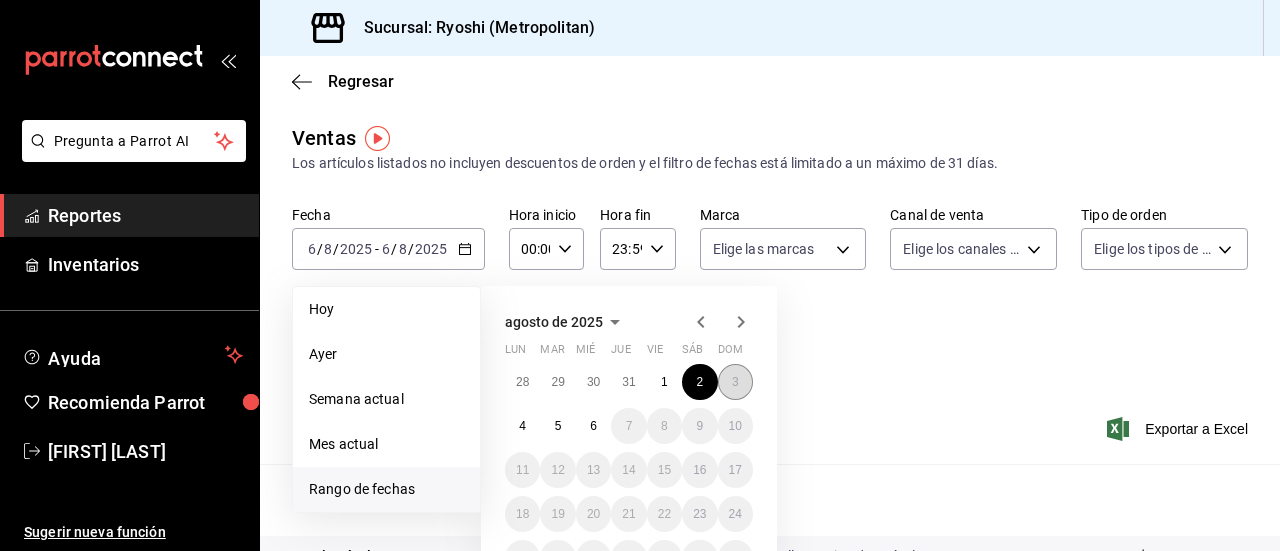 click on "3" at bounding box center (735, 382) 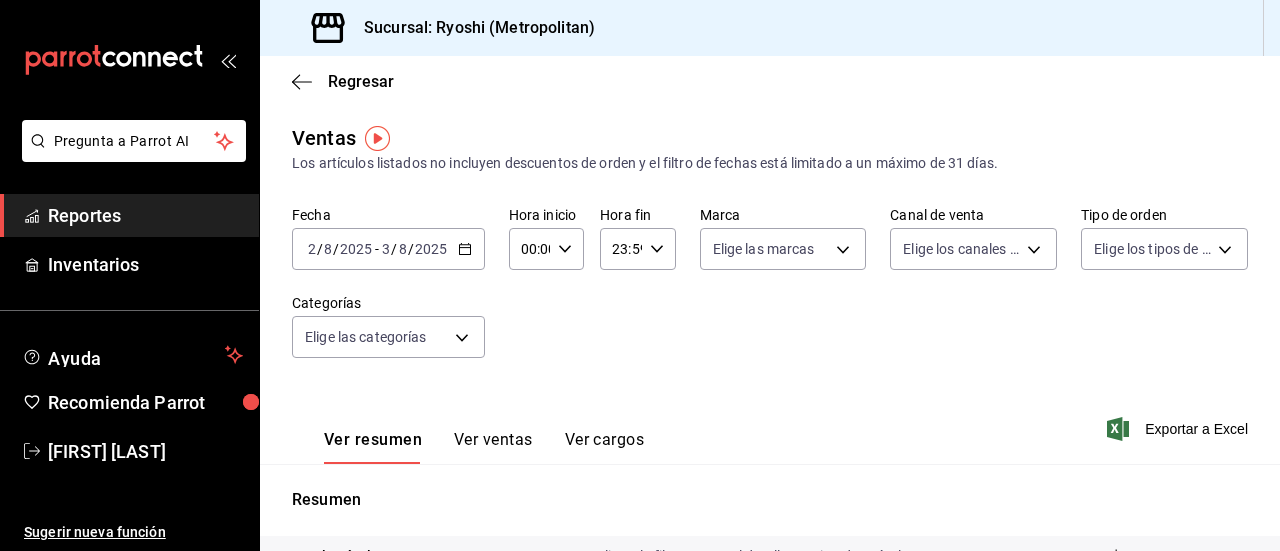 click on "00:00" at bounding box center [529, 249] 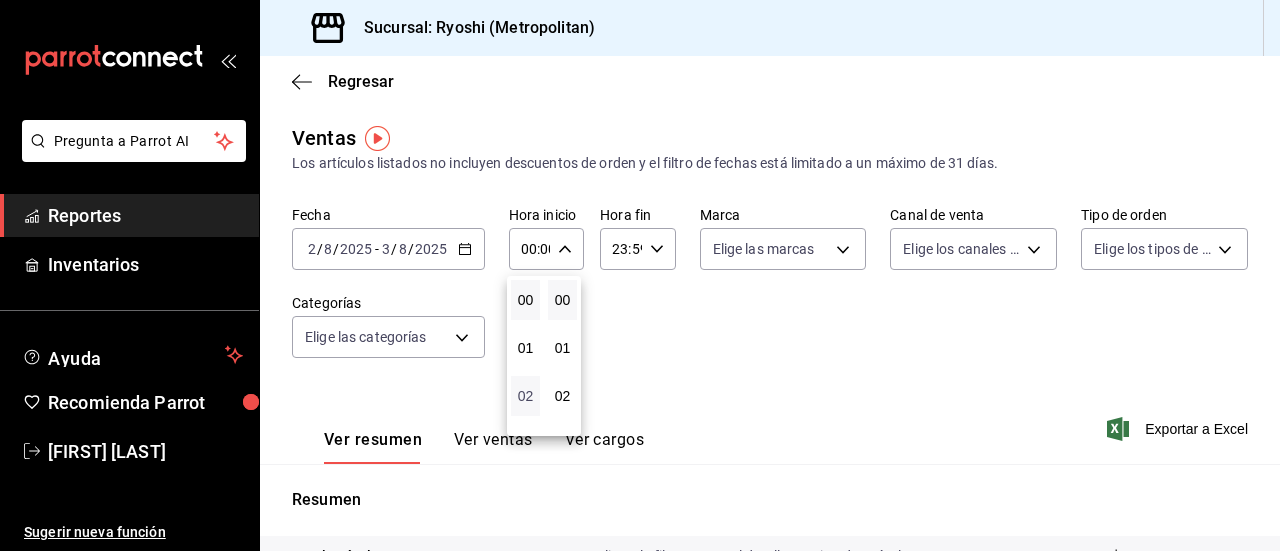 click on "02" at bounding box center (525, 396) 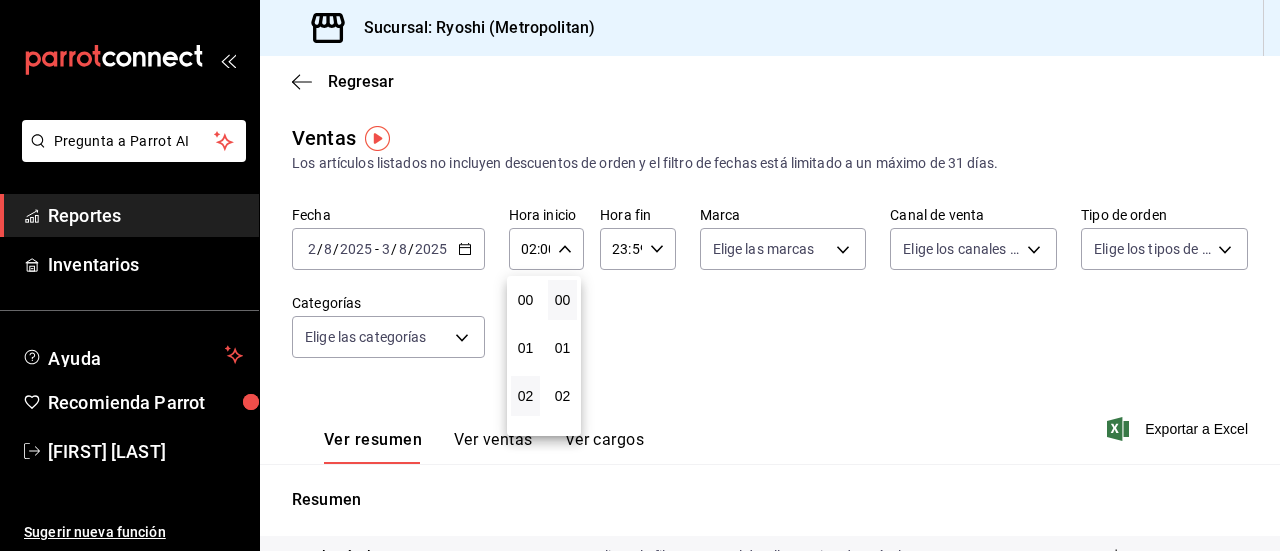click at bounding box center (640, 275) 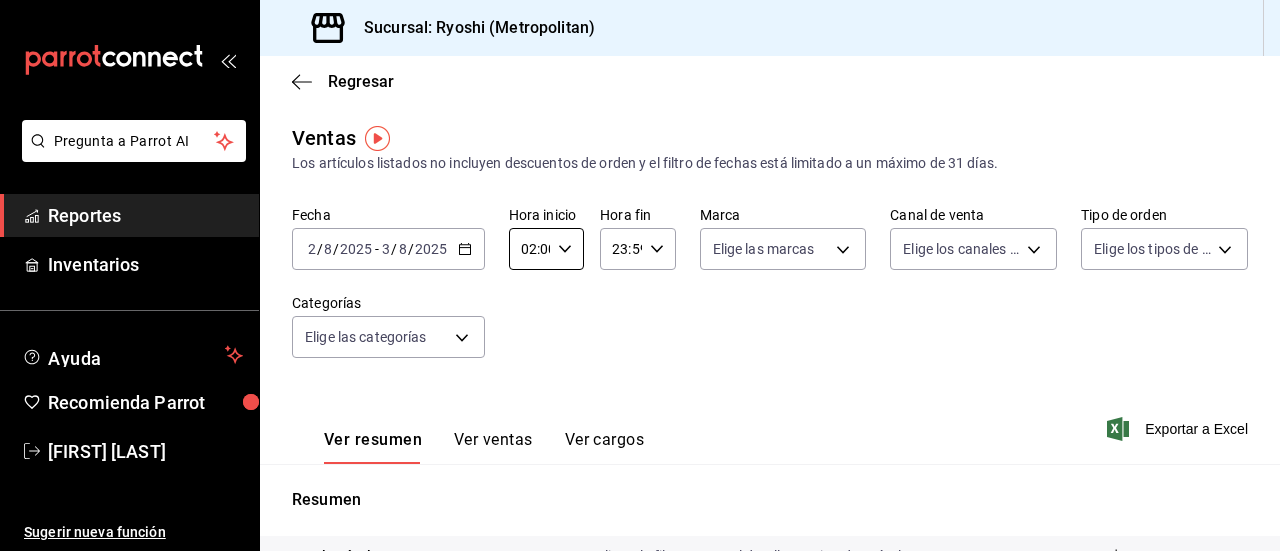 click on "23:59" at bounding box center [620, 249] 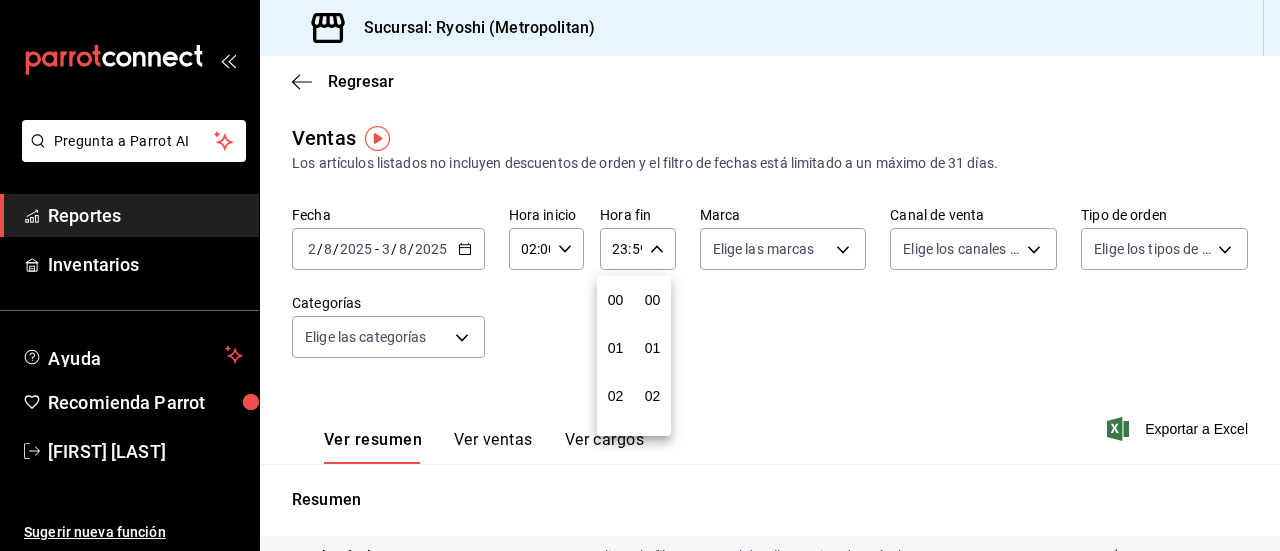 scroll, scrollTop: 992, scrollLeft: 0, axis: vertical 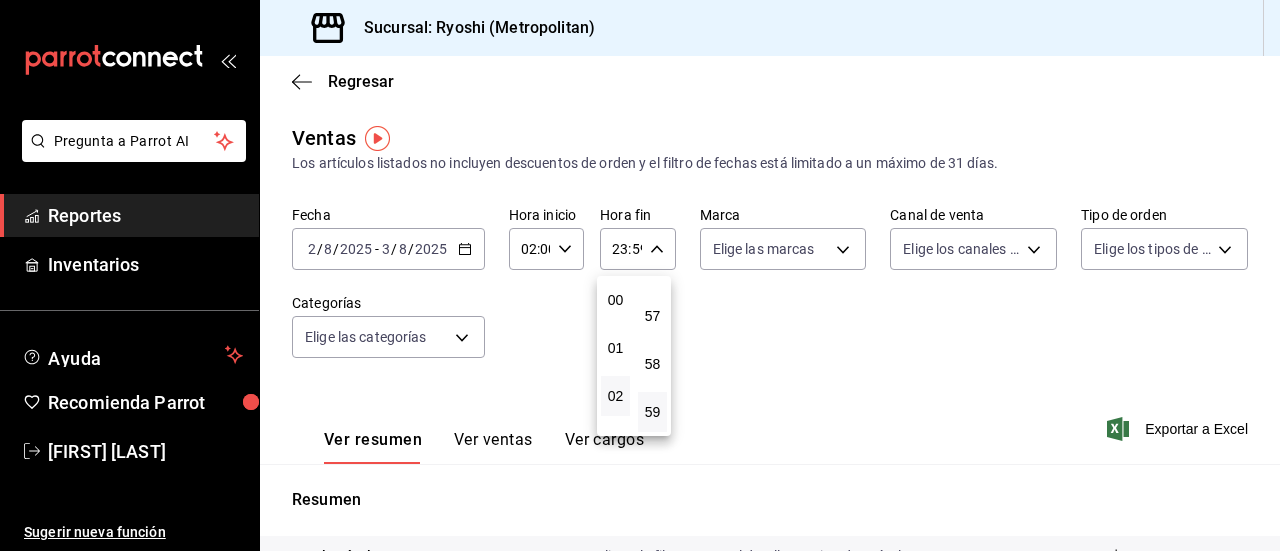 click on "02" at bounding box center [615, 396] 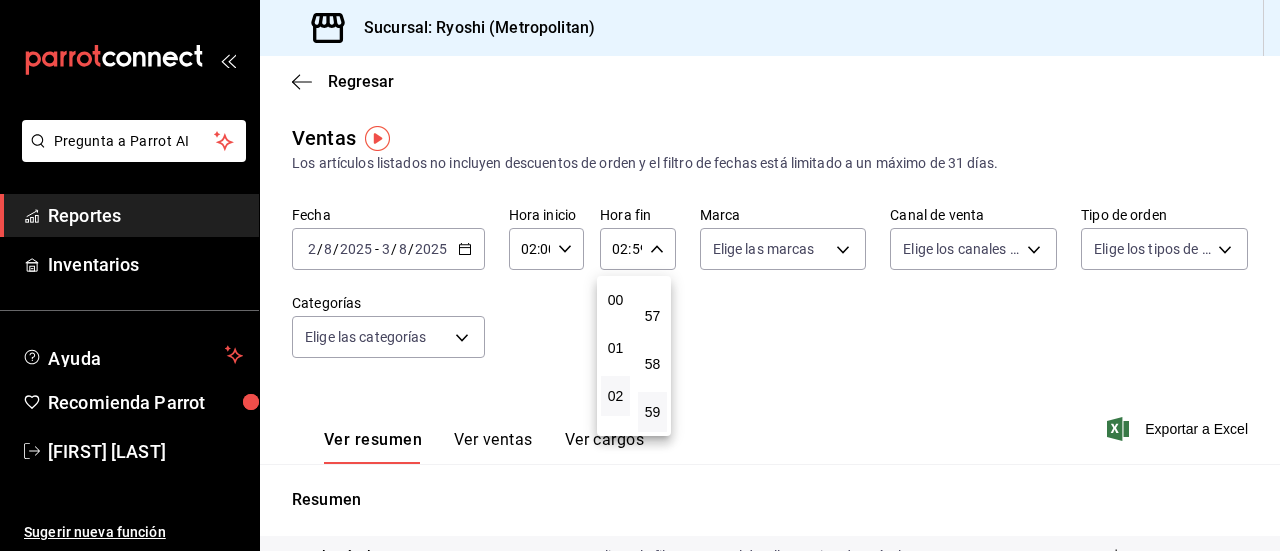 click at bounding box center [640, 275] 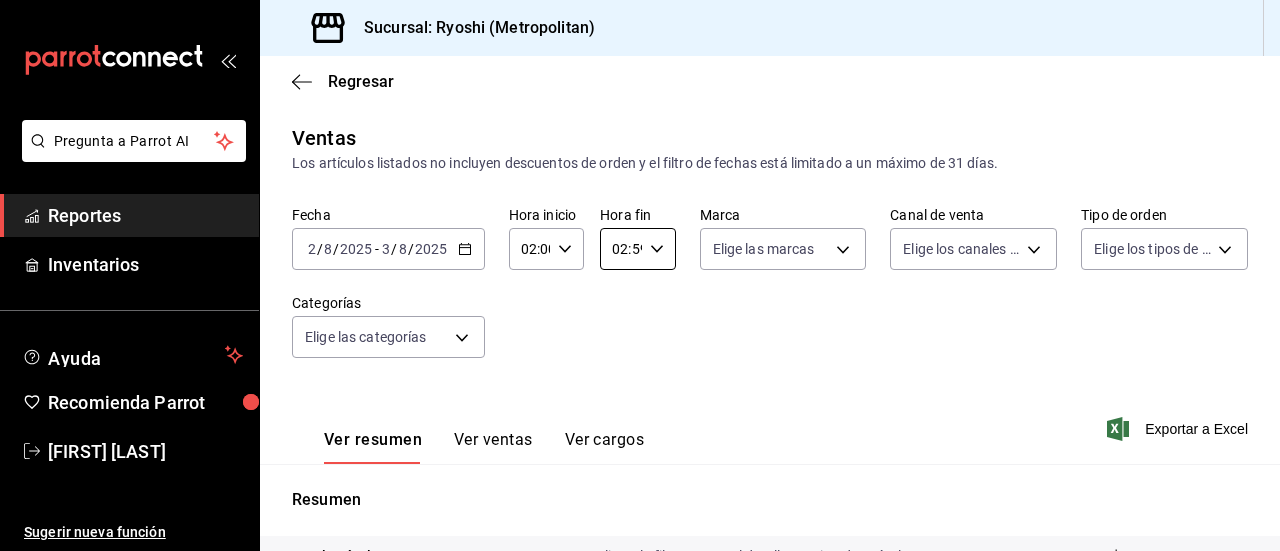 scroll, scrollTop: 407, scrollLeft: 0, axis: vertical 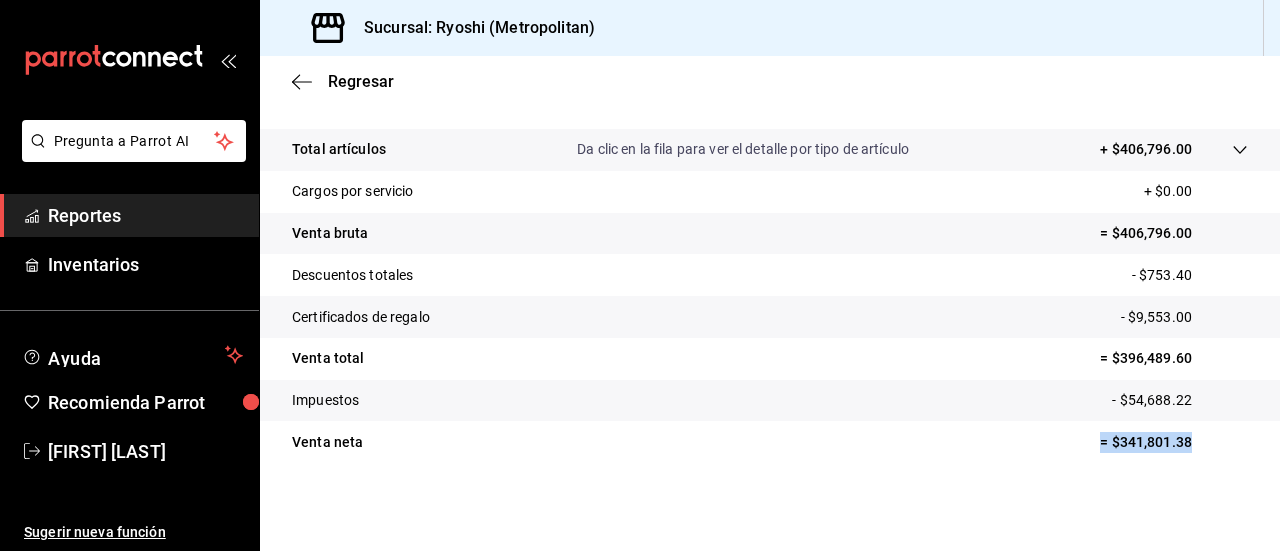 drag, startPoint x: 1072, startPoint y: 435, endPoint x: 1221, endPoint y: 435, distance: 149 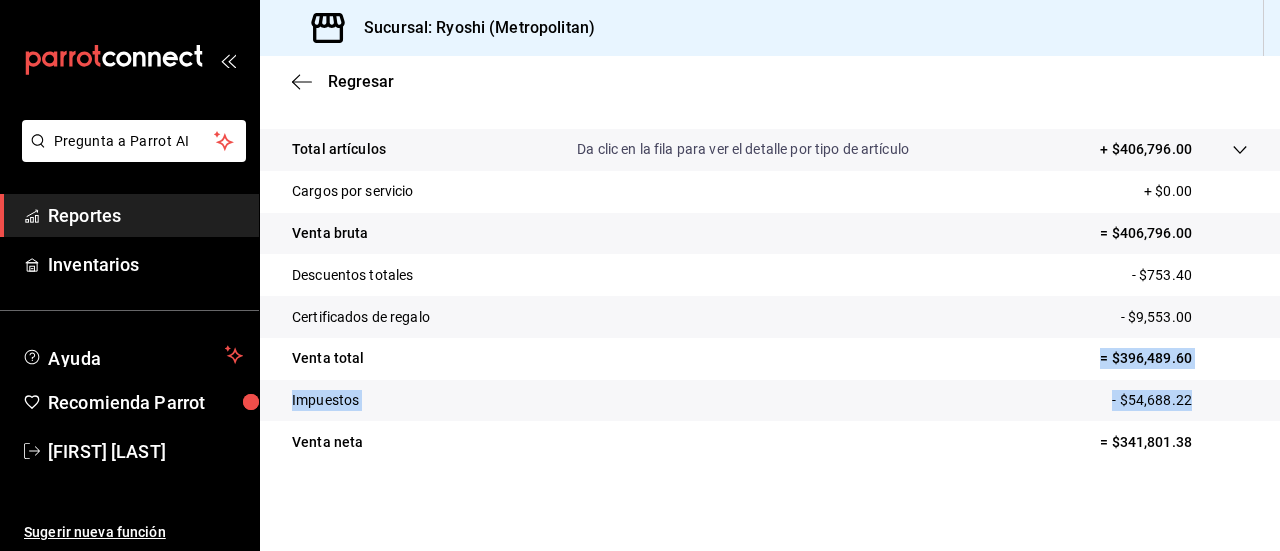 drag, startPoint x: 1068, startPoint y: 358, endPoint x: 1201, endPoint y: 400, distance: 139.47401 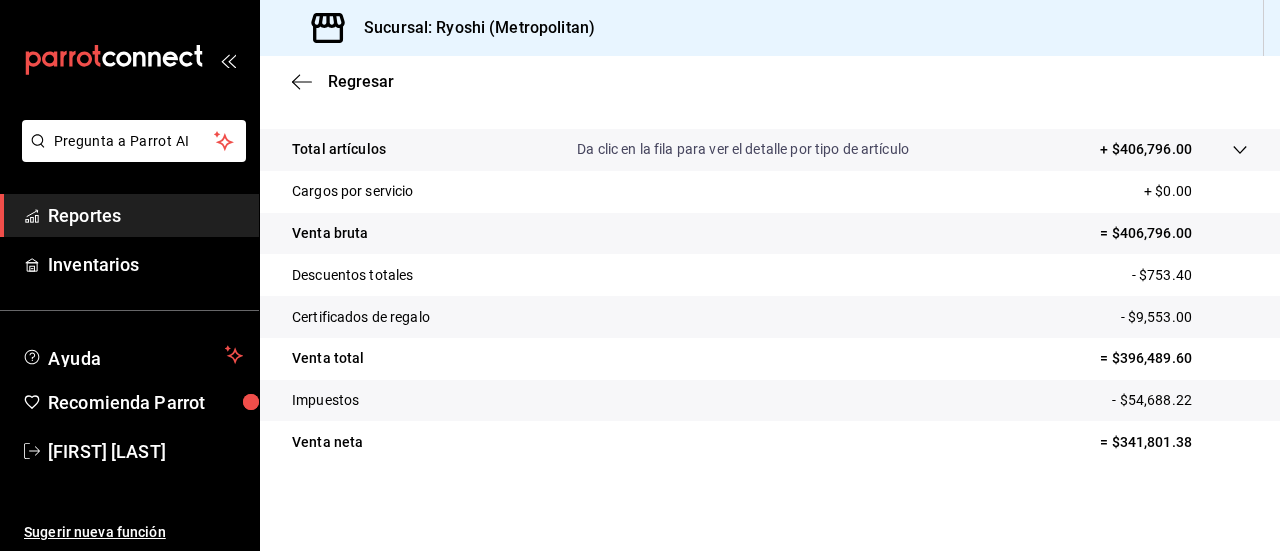 click on "= $341,801.38" at bounding box center [1174, 442] 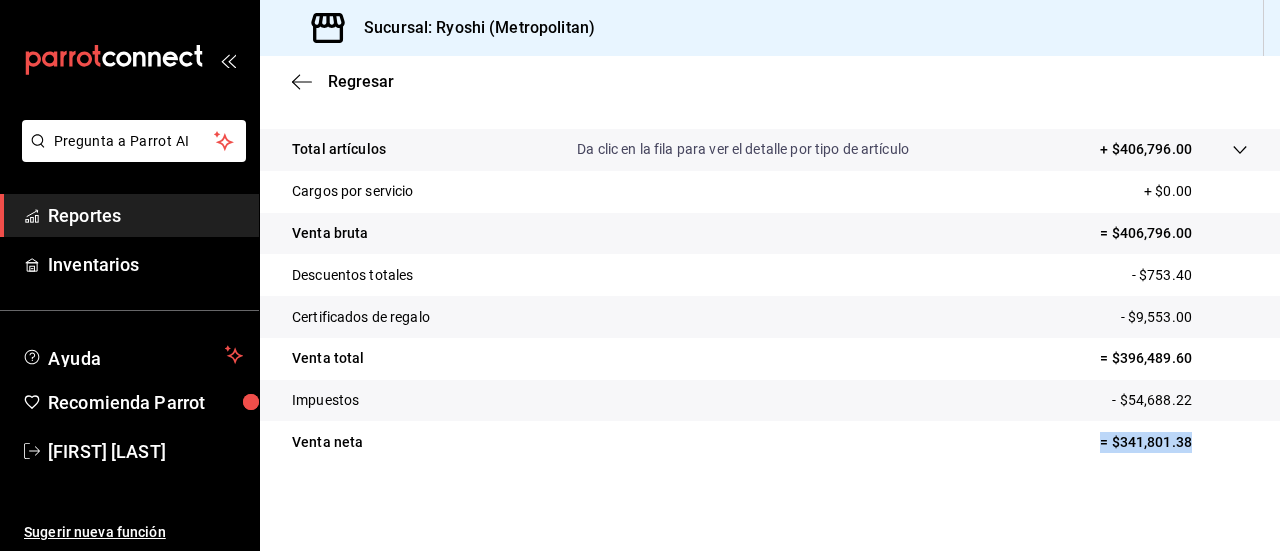 drag, startPoint x: 1034, startPoint y: 434, endPoint x: 1200, endPoint y: 441, distance: 166.14752 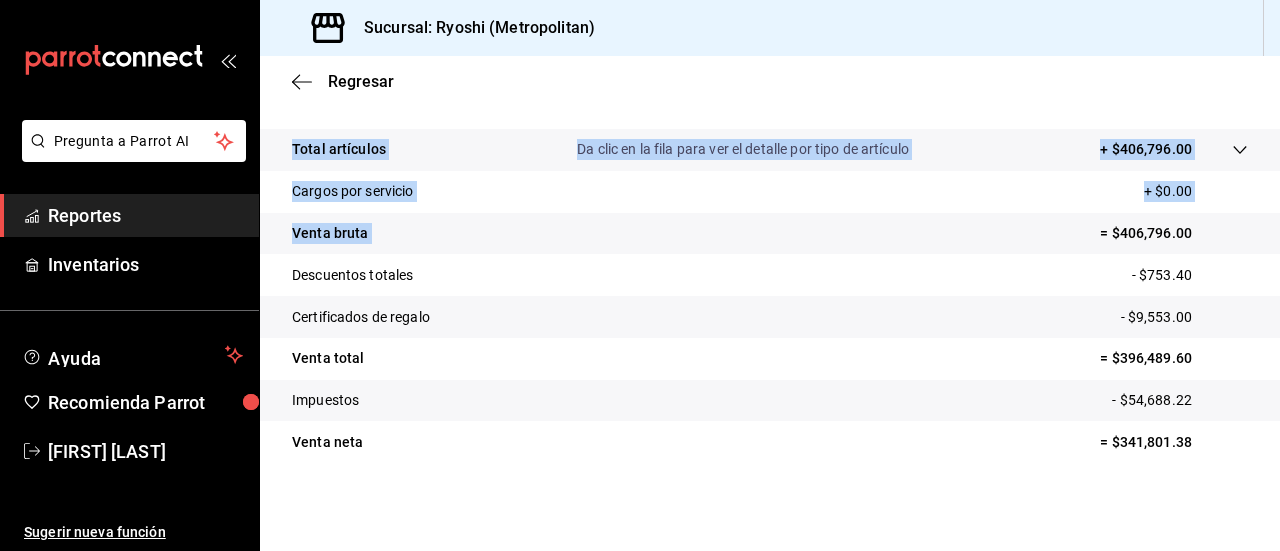 drag, startPoint x: 1077, startPoint y: 236, endPoint x: 1279, endPoint y: 245, distance: 202.2004 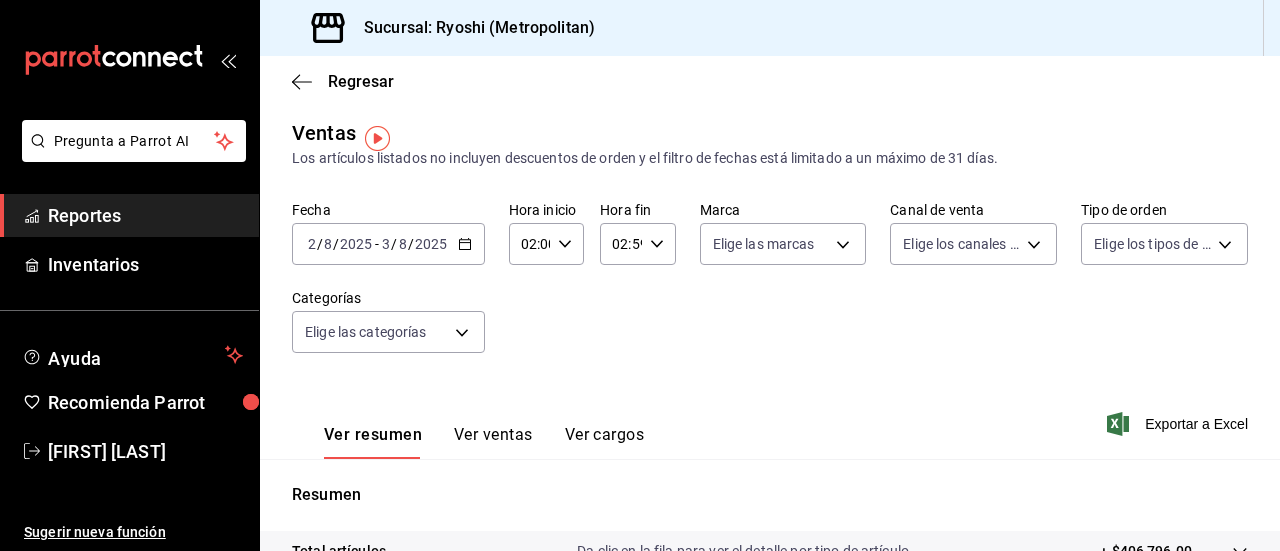 scroll, scrollTop: 0, scrollLeft: 0, axis: both 